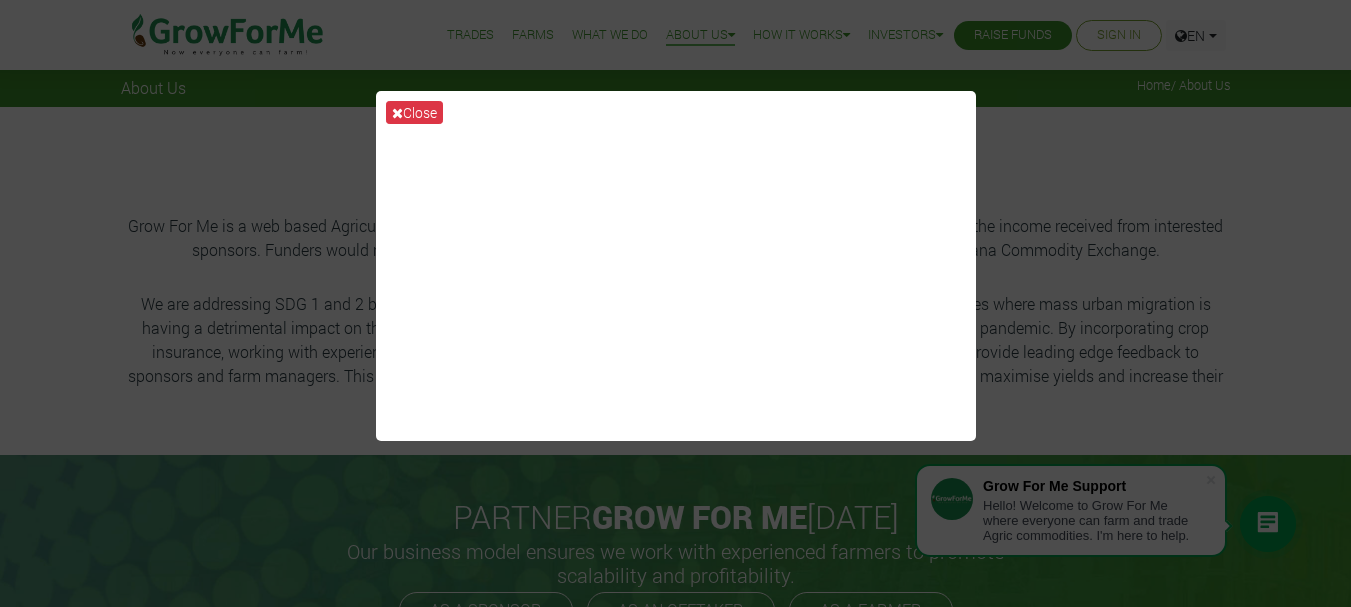 scroll, scrollTop: 0, scrollLeft: 0, axis: both 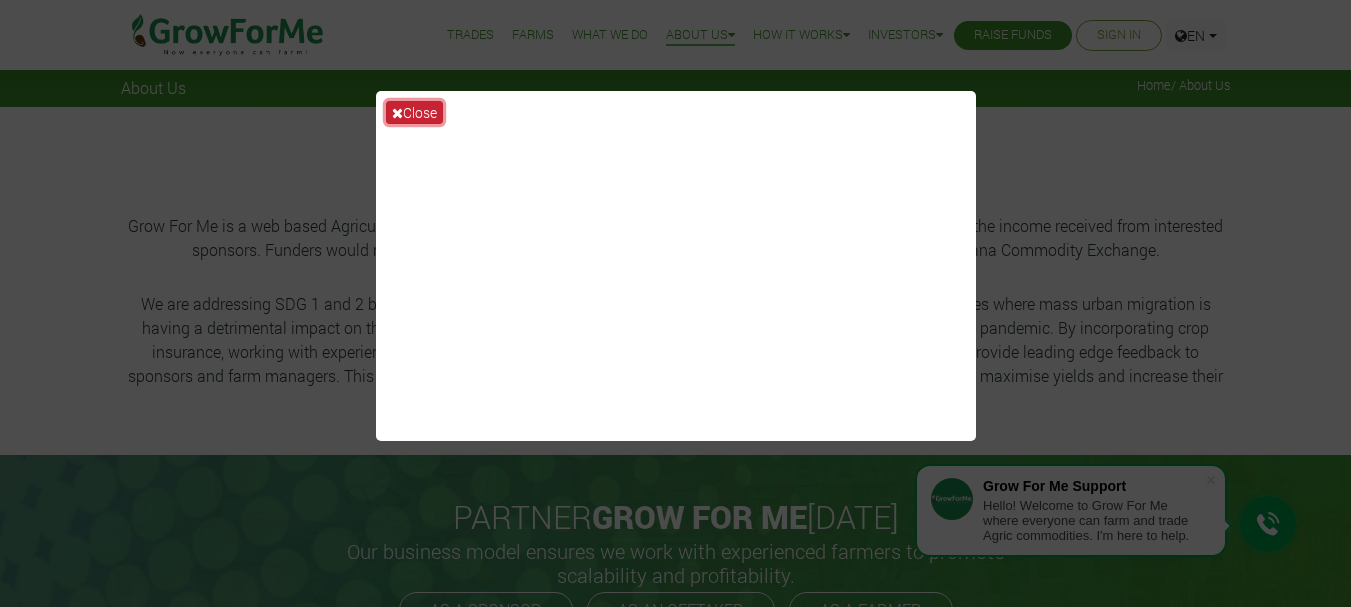 click on "Close" at bounding box center [414, 112] 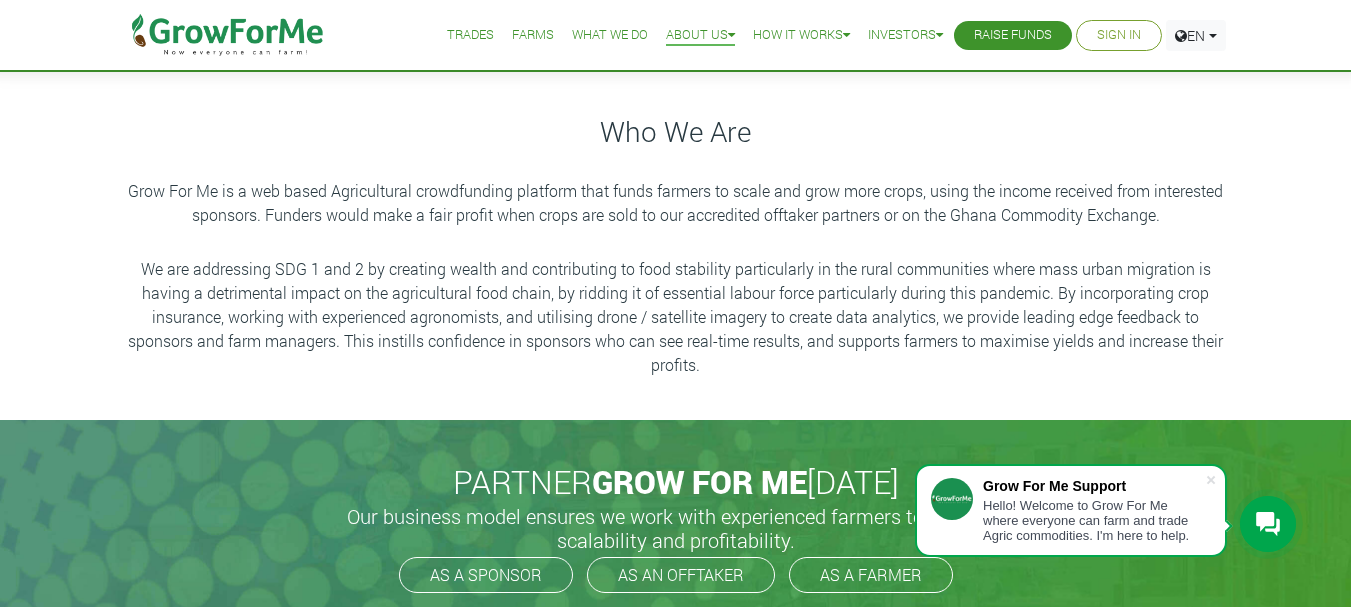 scroll, scrollTop: 29, scrollLeft: 0, axis: vertical 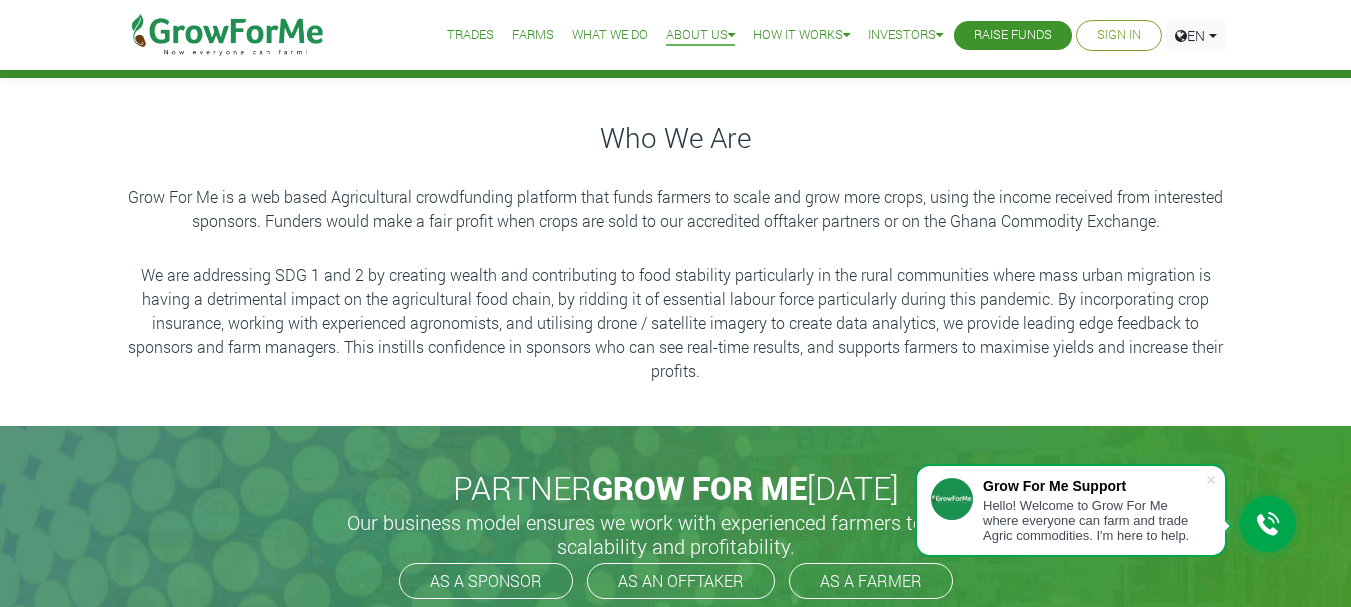 click on "What We Do" at bounding box center [610, 35] 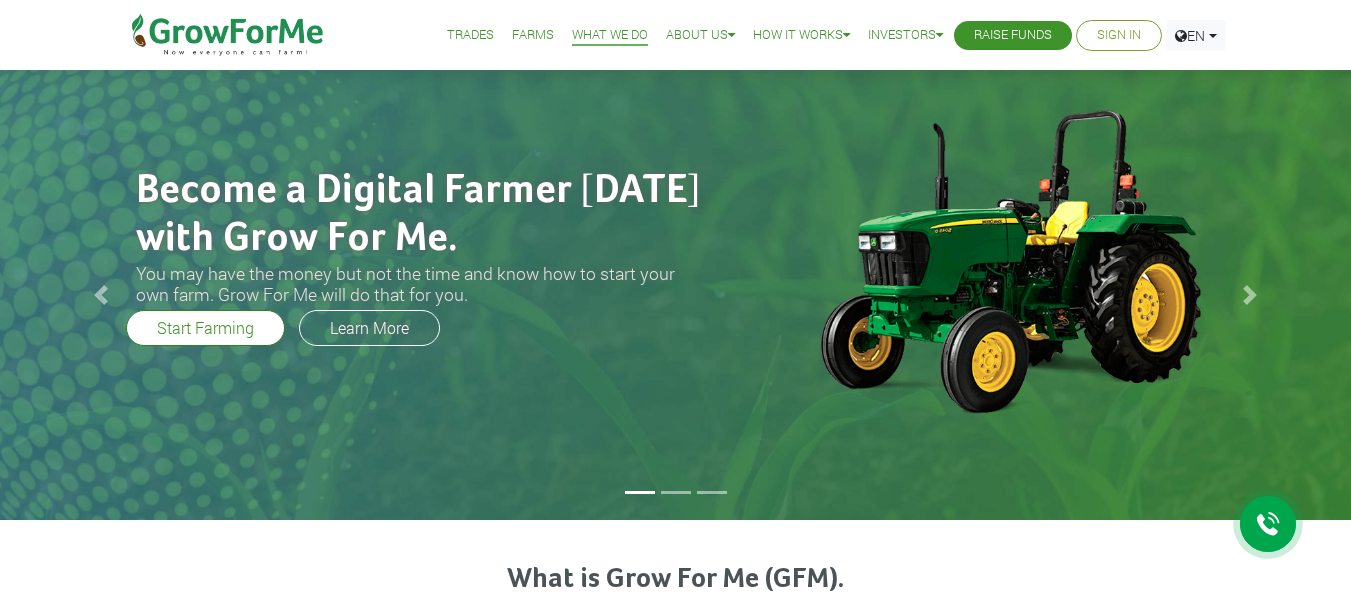 scroll, scrollTop: 0, scrollLeft: 0, axis: both 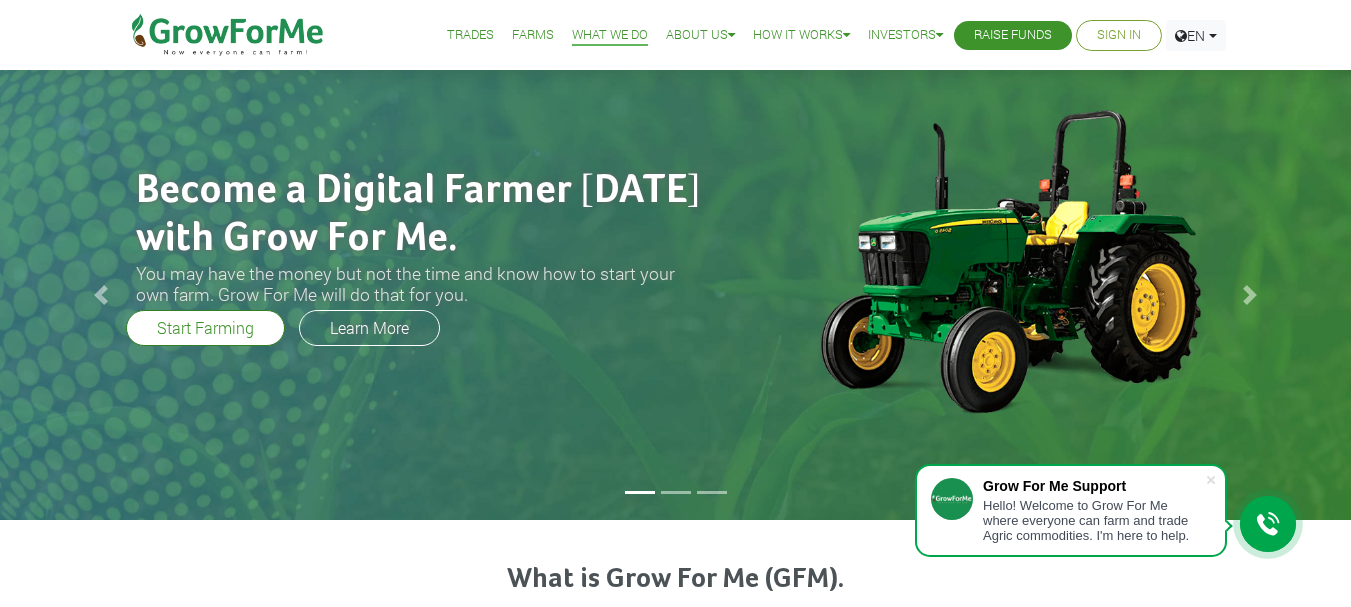 click on "Farms" at bounding box center [533, 35] 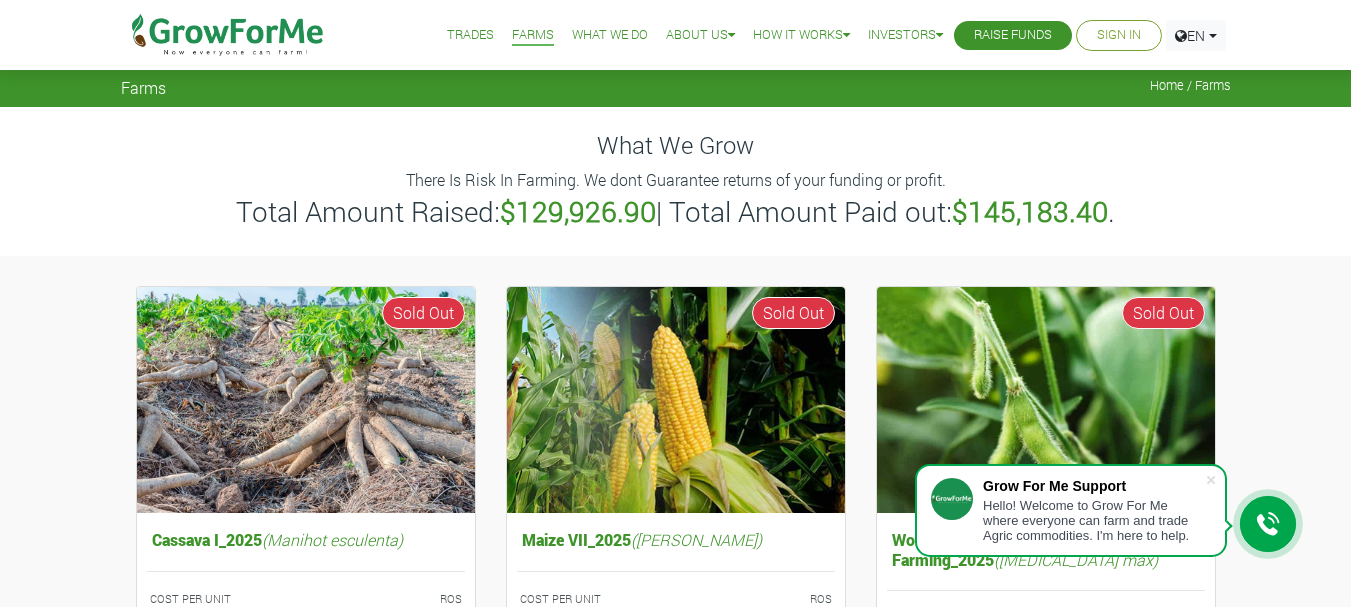 scroll, scrollTop: 0, scrollLeft: 0, axis: both 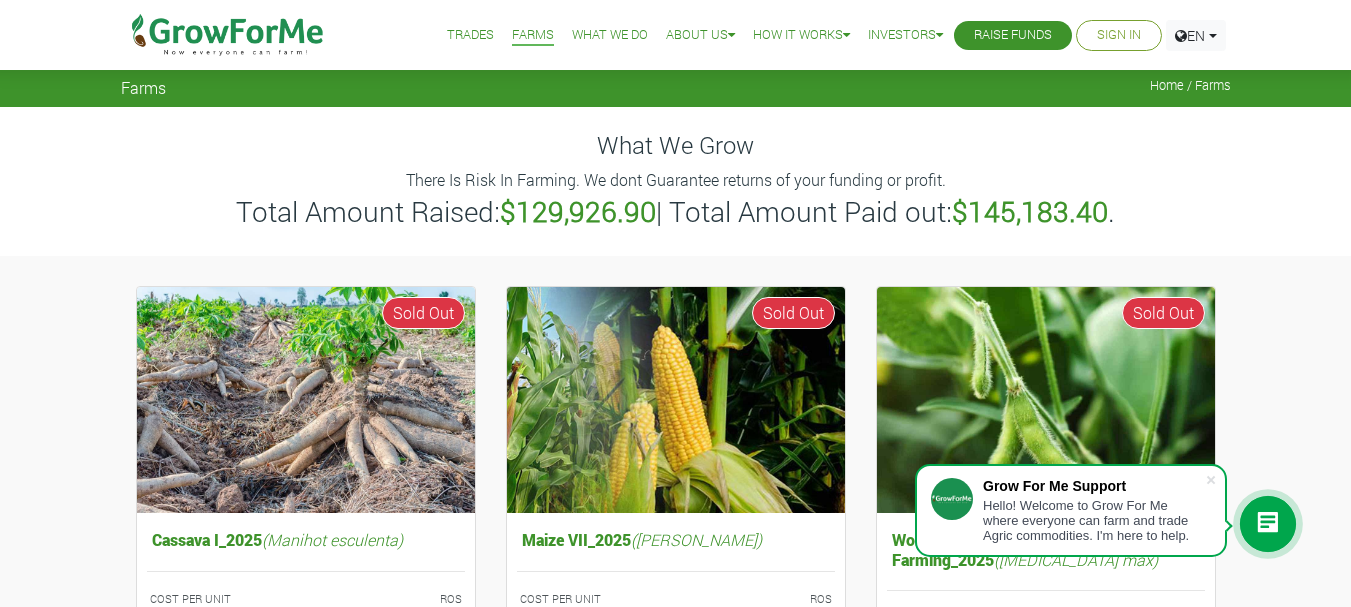 click on "Trades" at bounding box center [470, 35] 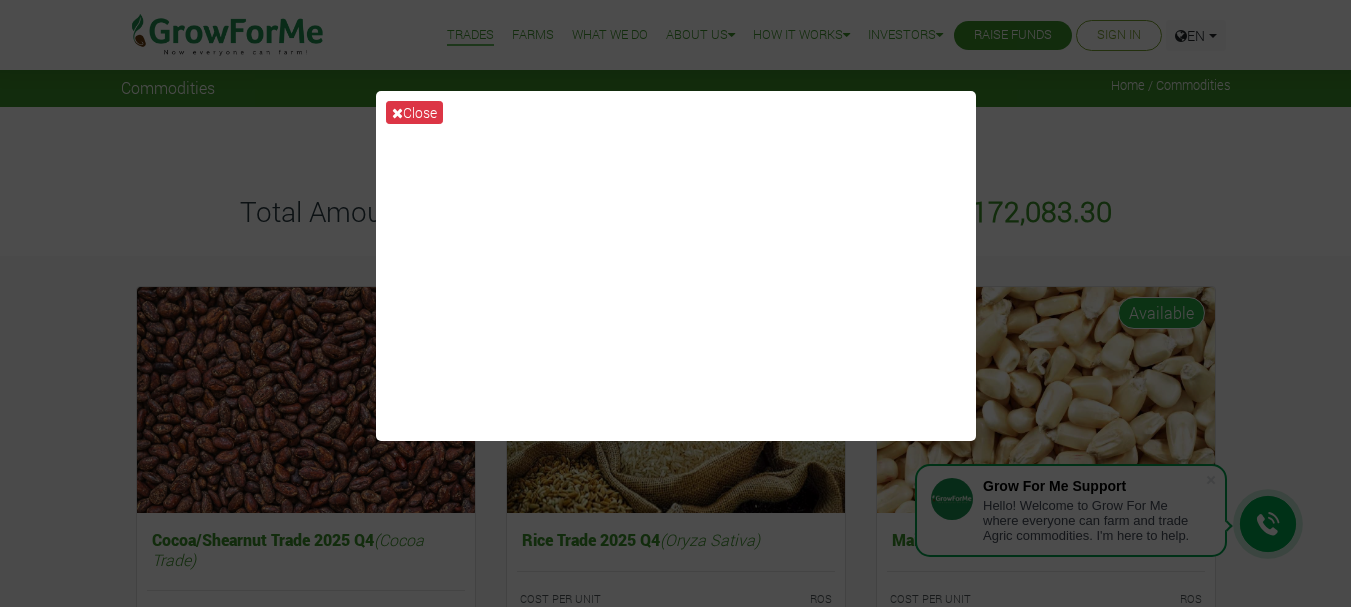 scroll, scrollTop: 0, scrollLeft: 0, axis: both 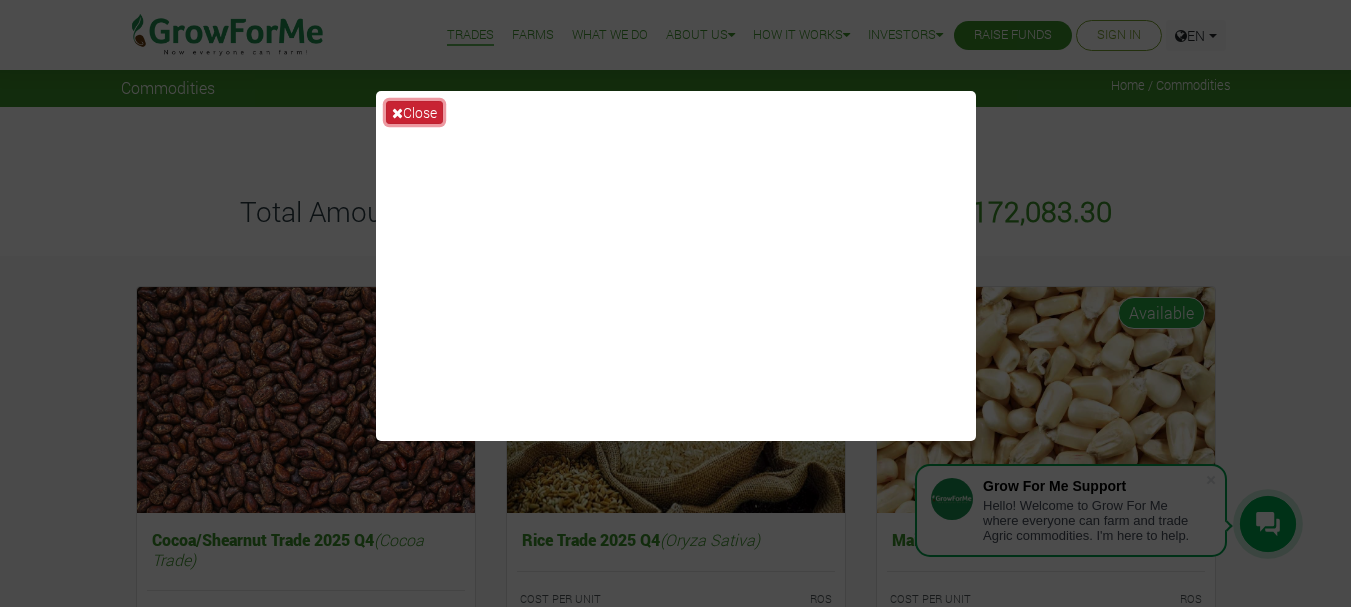 click on "Close" at bounding box center (414, 112) 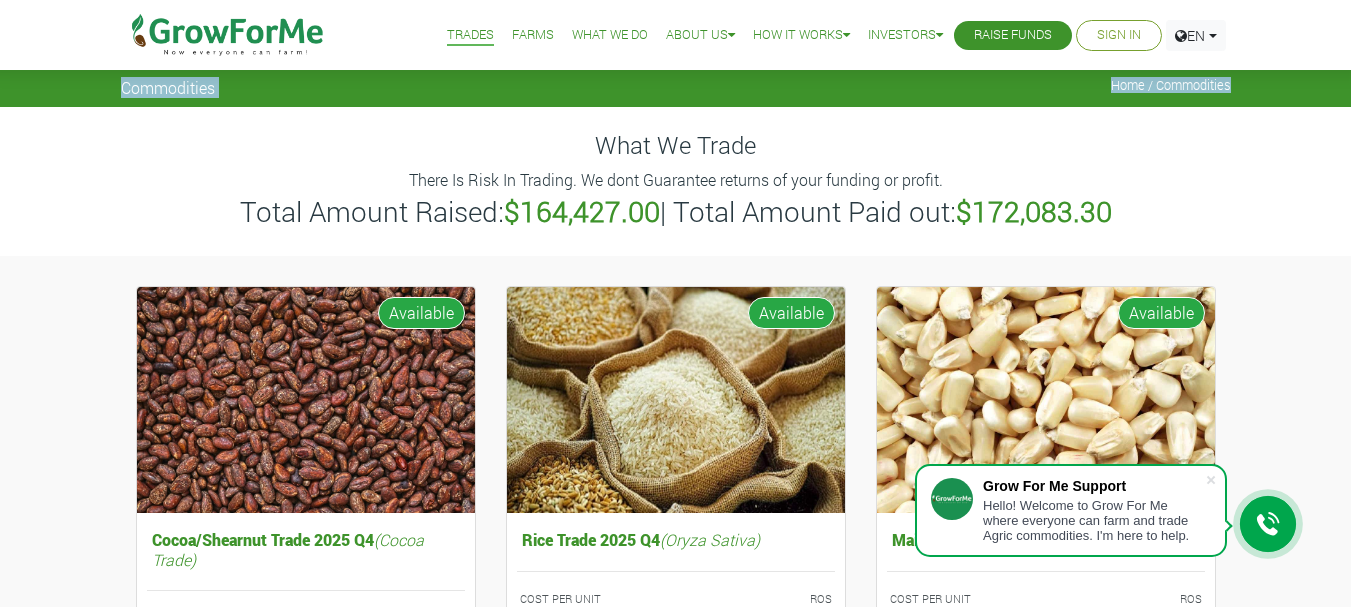 drag, startPoint x: 1349, startPoint y: 100, endPoint x: 1349, endPoint y: 122, distance: 22 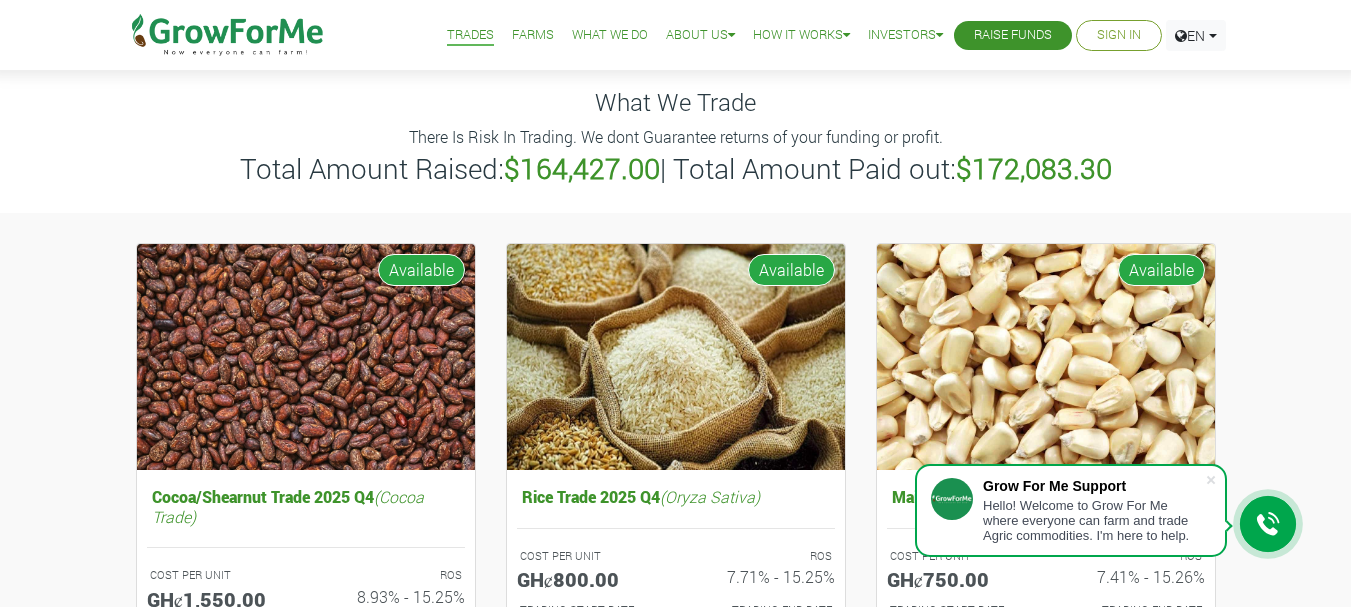 scroll, scrollTop: 59, scrollLeft: 0, axis: vertical 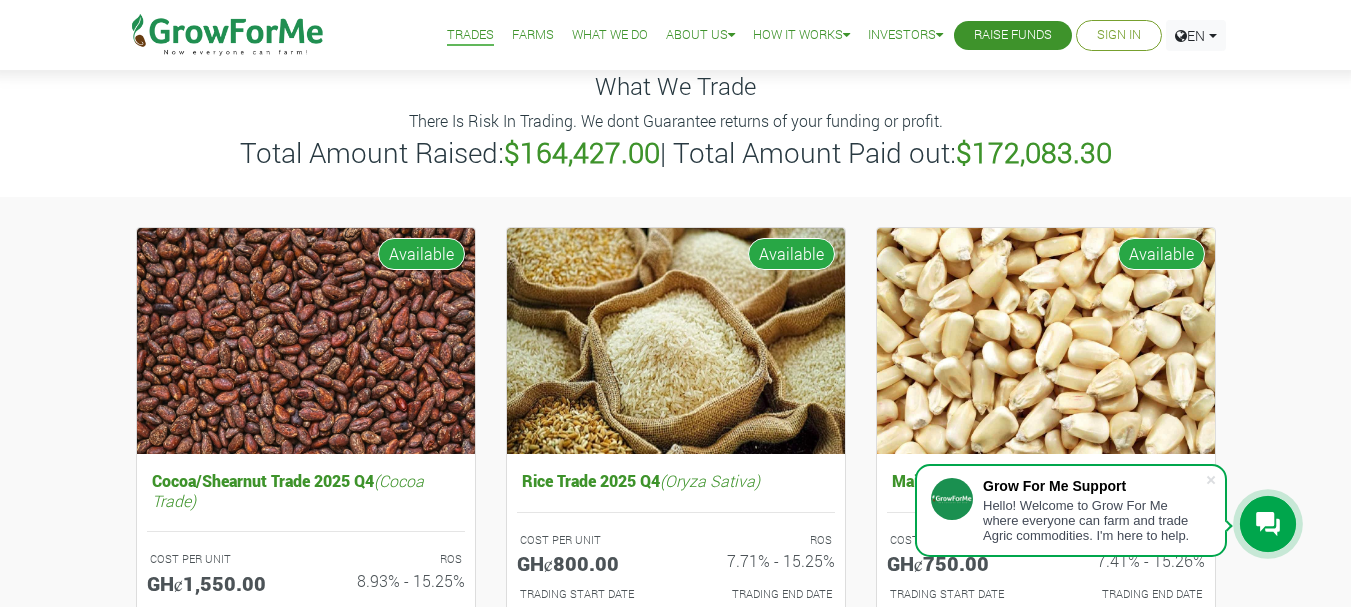 click on "Grow For Me Support
Hello! Welcome to Grow For Me where everyone can farm and trade Agric commodities. I'm here to help.
Main Channel
Callback
Feedback Form
+12059526298
Open Channel
Contact us on WhatsApp
Trades
Farms
What We Do
About Us
Traction
Our Vision
Our Team
Our Board
Our Advisers FAQ" at bounding box center [675, 1507] 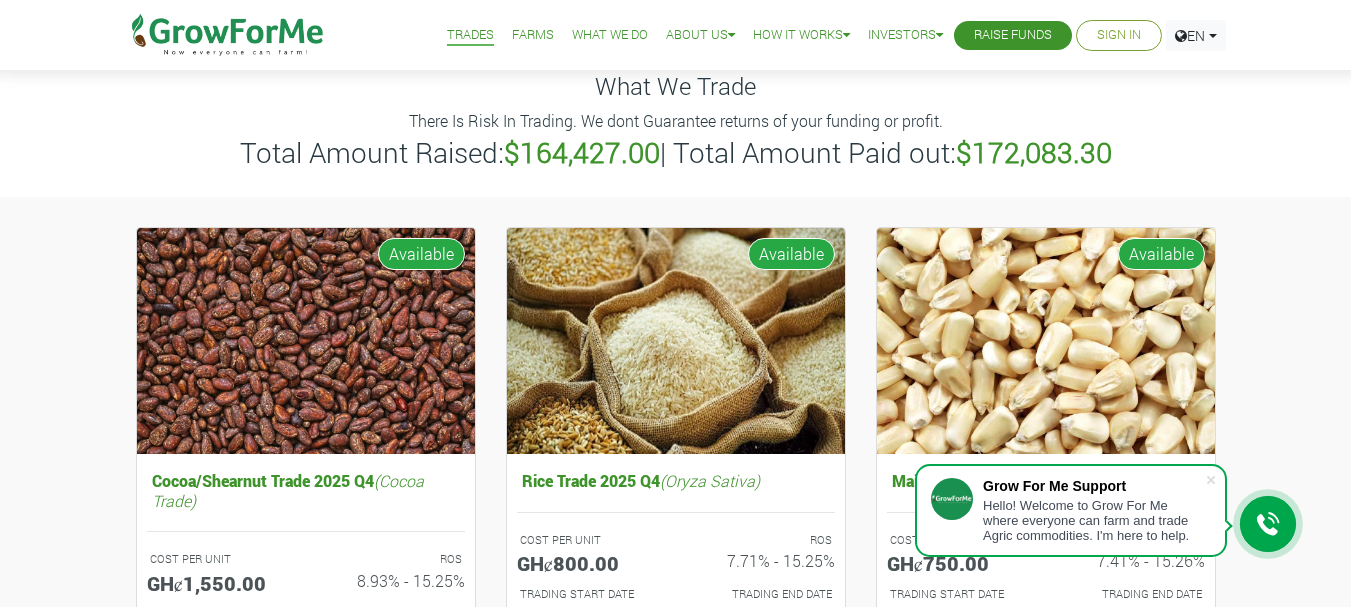 click on "What We Do" at bounding box center (610, 35) 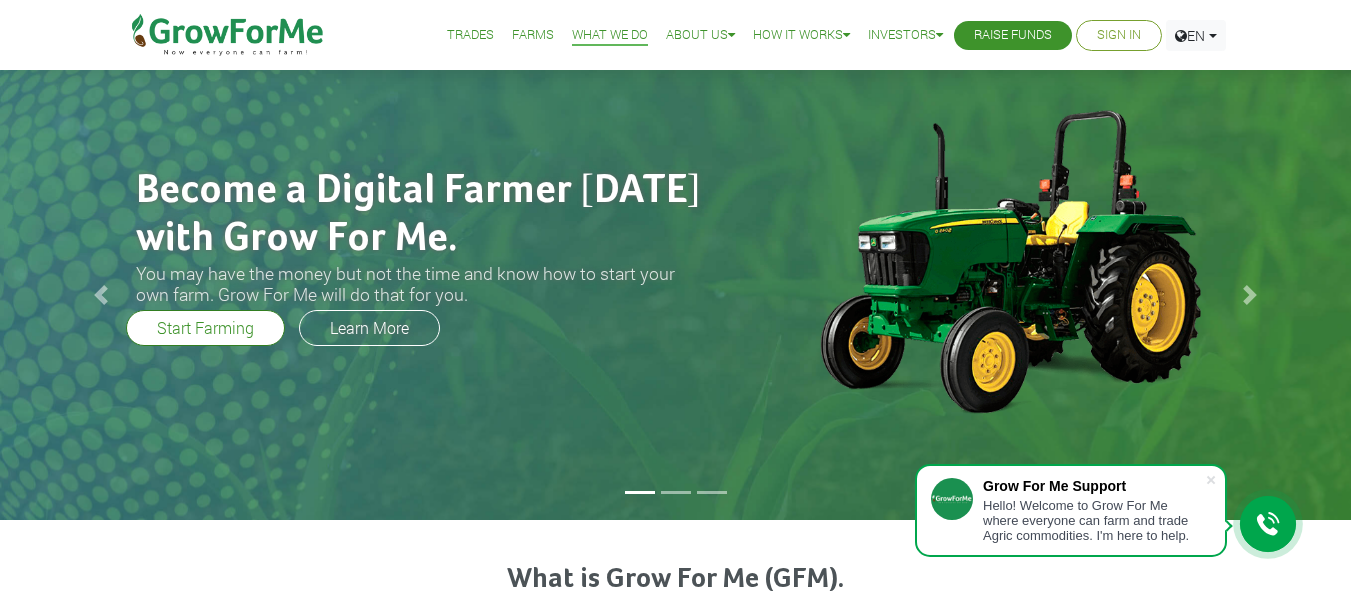 scroll, scrollTop: 0, scrollLeft: 0, axis: both 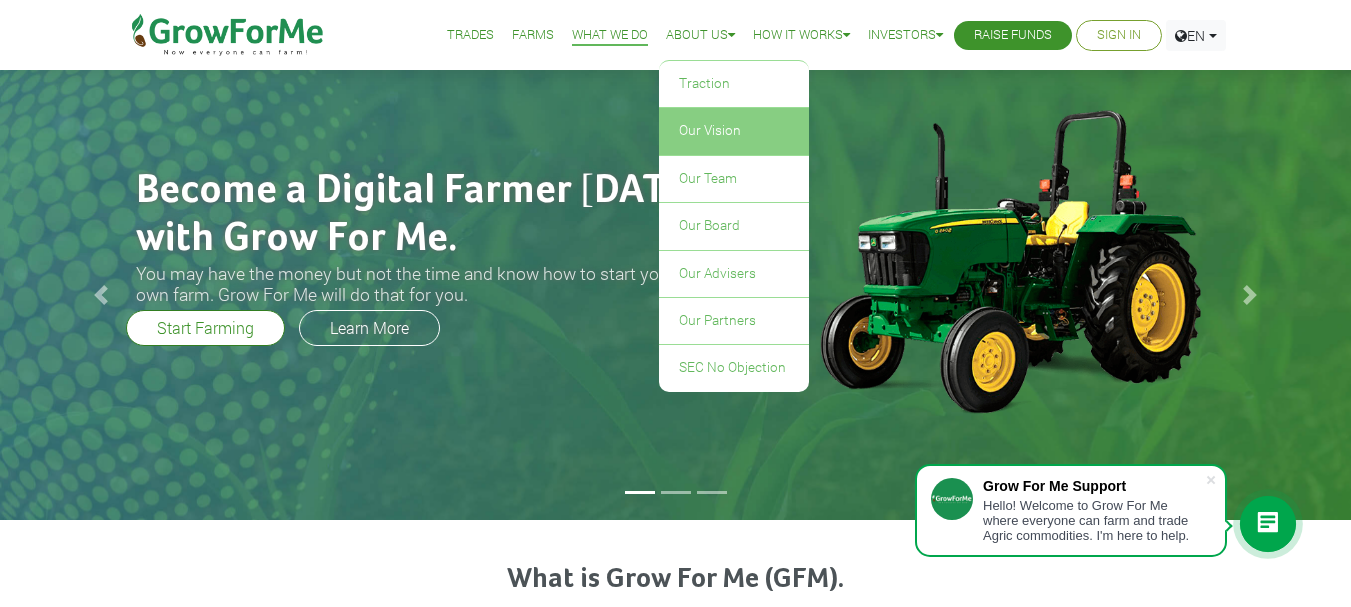 click on "Our Vision" at bounding box center (734, 131) 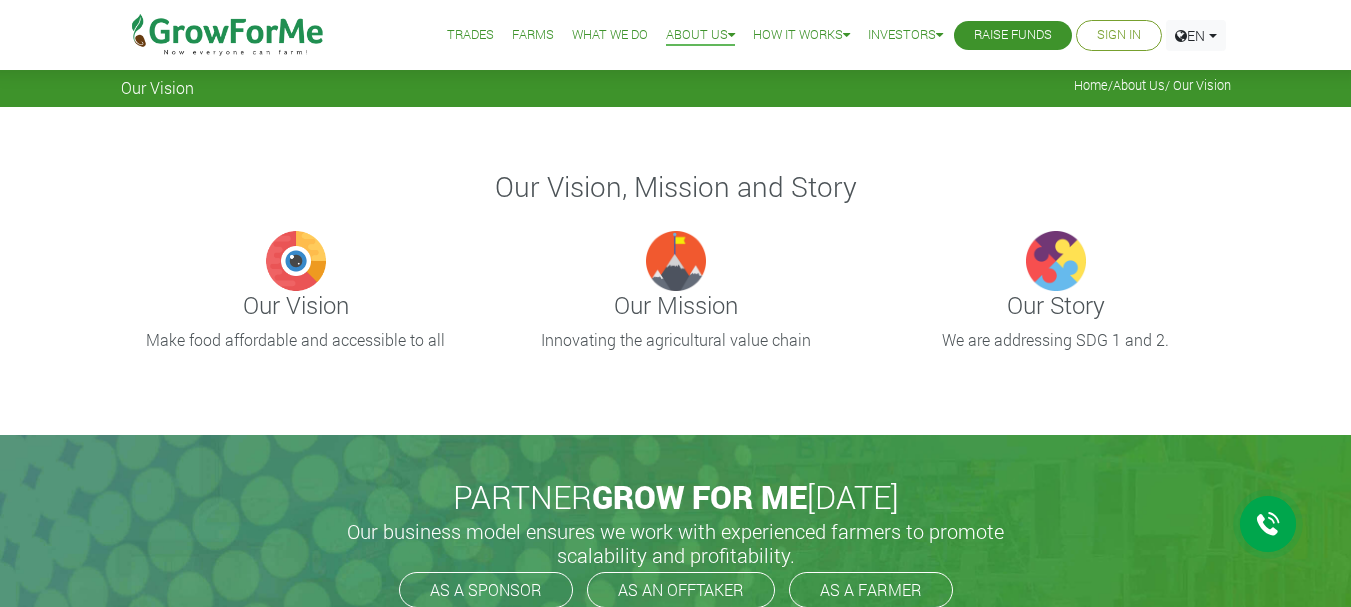 scroll, scrollTop: 0, scrollLeft: 0, axis: both 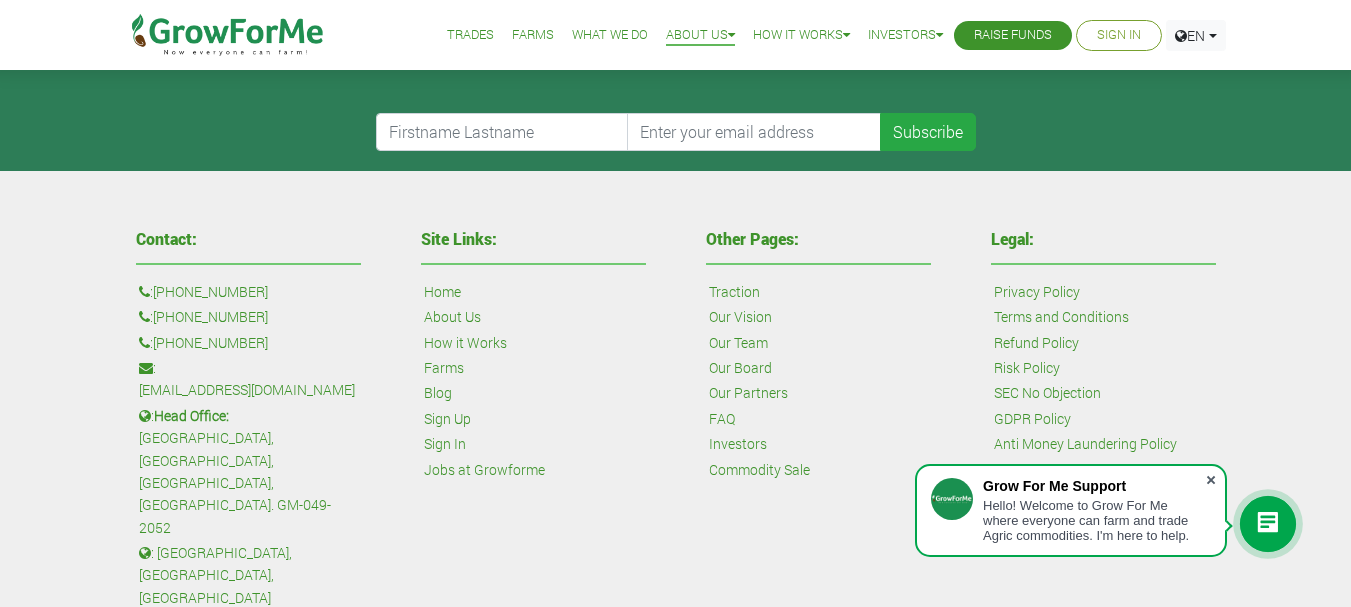 click at bounding box center (1211, 480) 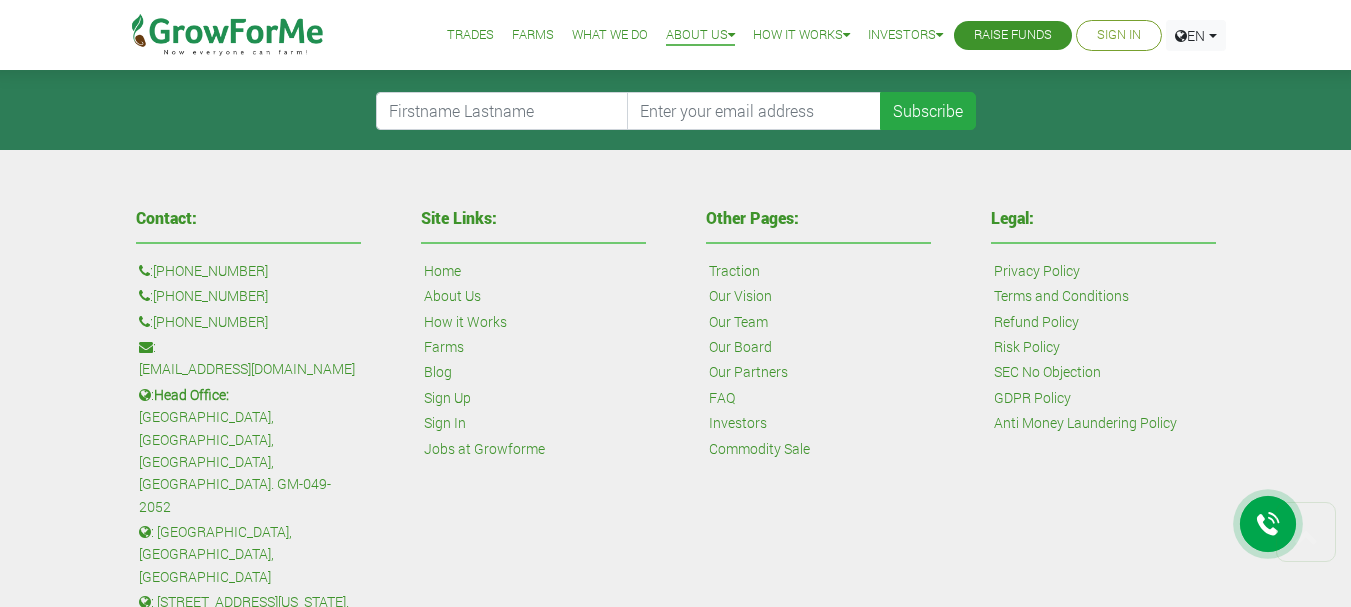 scroll, scrollTop: 683, scrollLeft: 0, axis: vertical 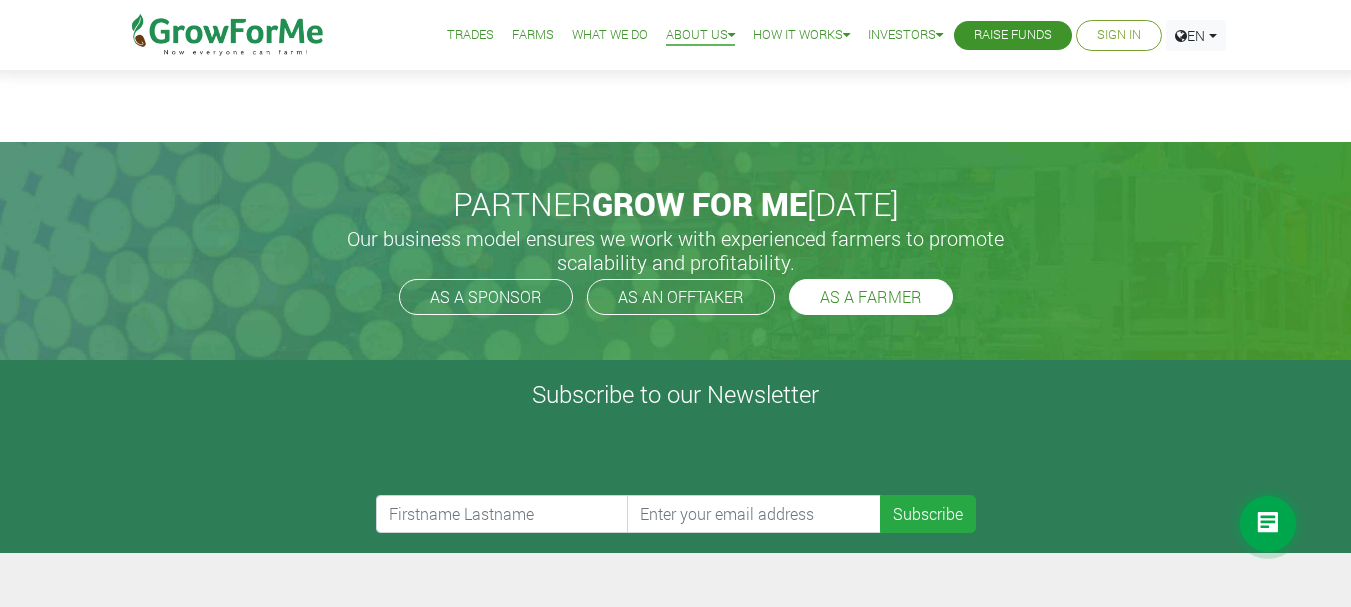 click on "AS A FARMER" at bounding box center (871, 297) 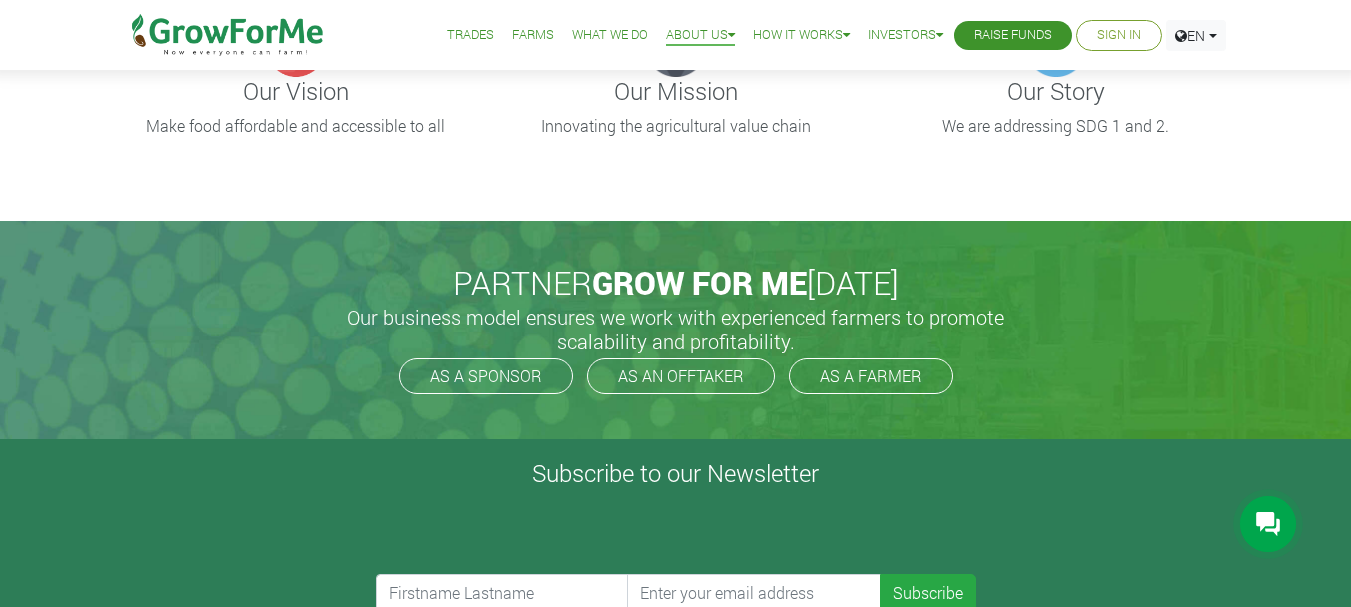 scroll, scrollTop: 211, scrollLeft: 0, axis: vertical 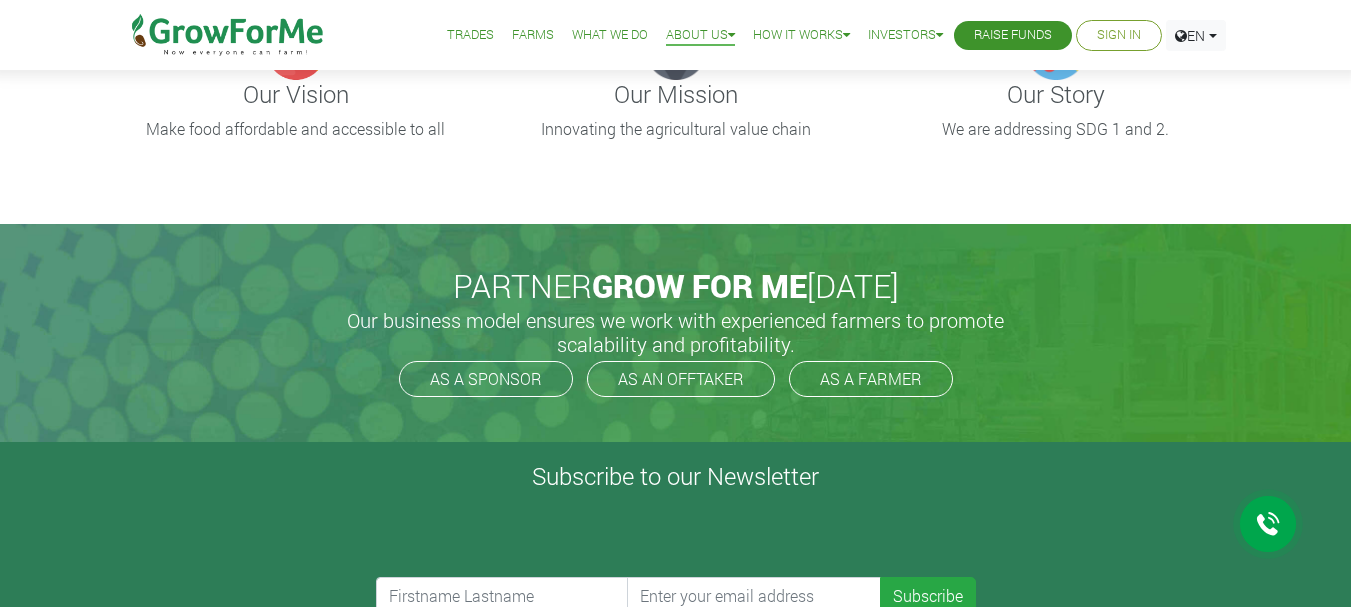click on "What We Do" at bounding box center (610, 35) 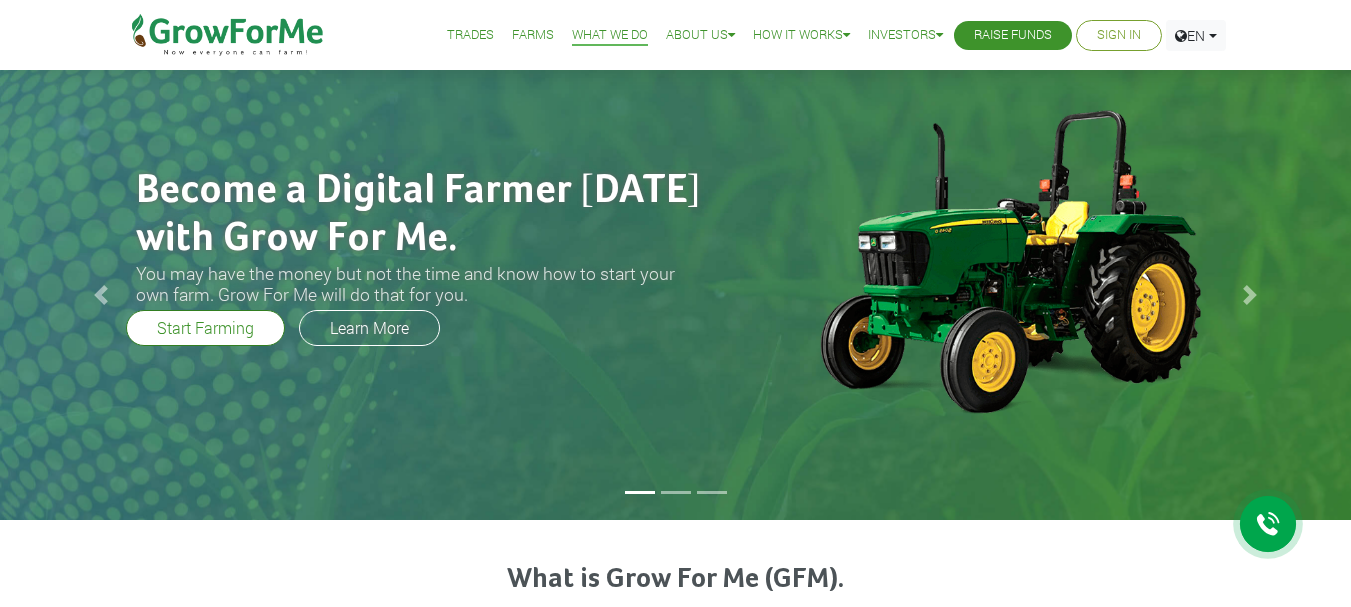 scroll, scrollTop: 0, scrollLeft: 0, axis: both 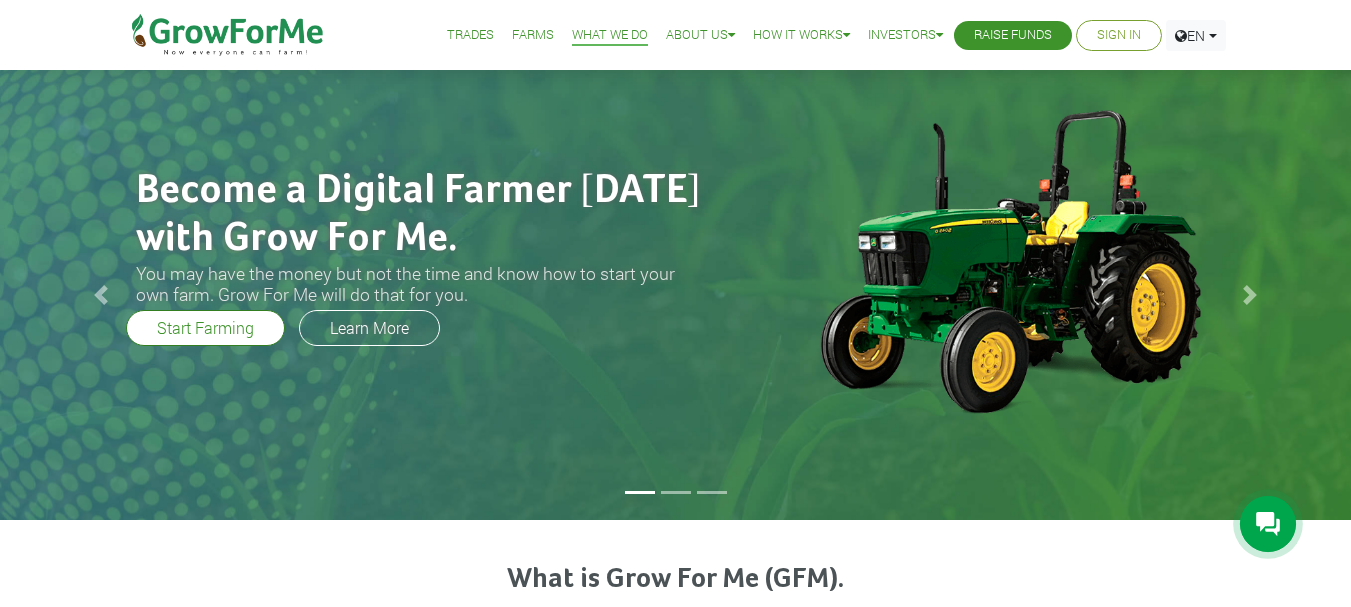 click on "Farms" at bounding box center [533, 35] 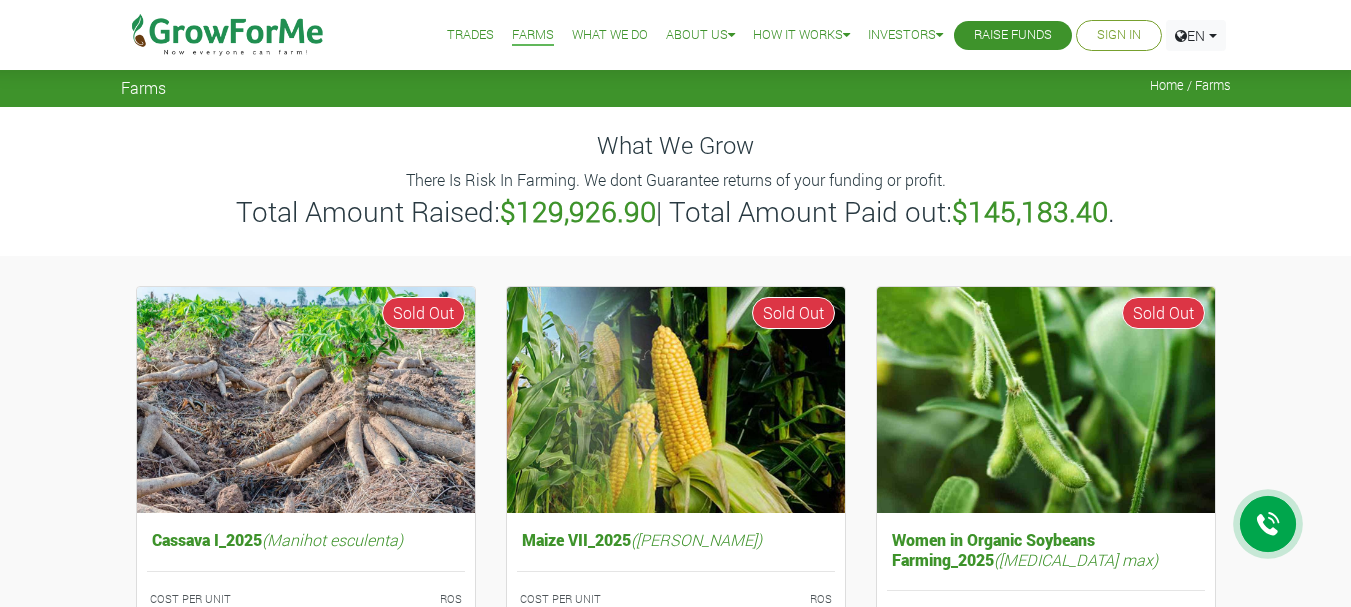 scroll, scrollTop: 0, scrollLeft: 0, axis: both 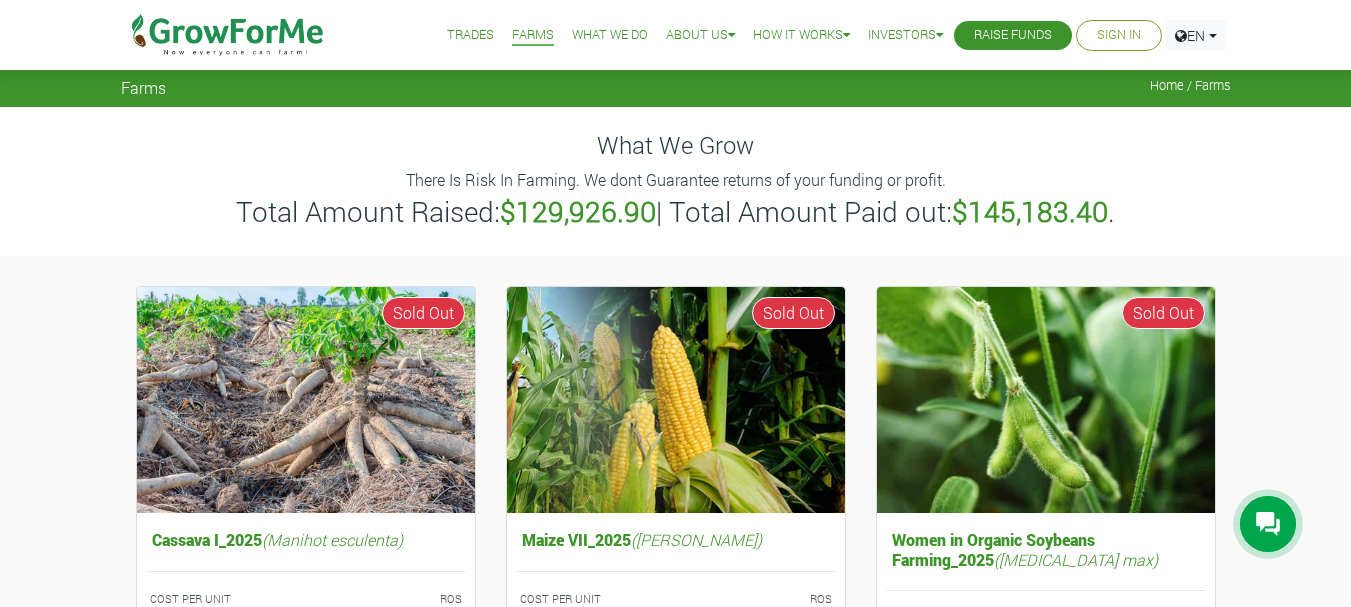 click on "Trades" at bounding box center [470, 35] 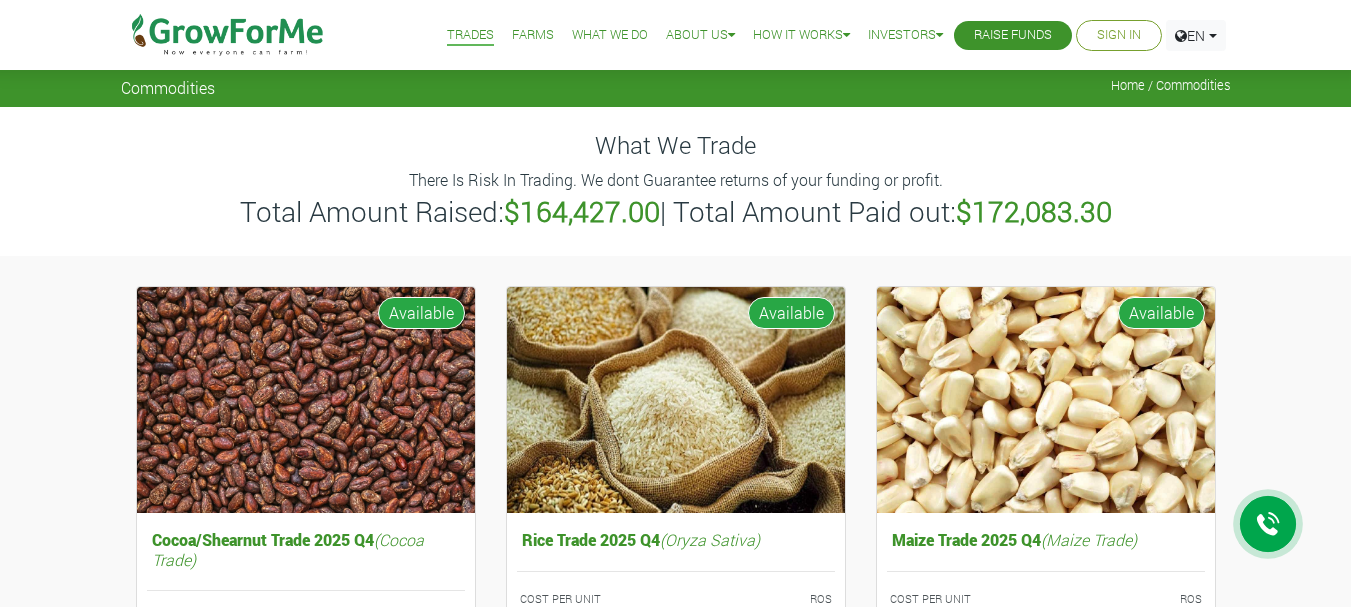 scroll, scrollTop: 0, scrollLeft: 0, axis: both 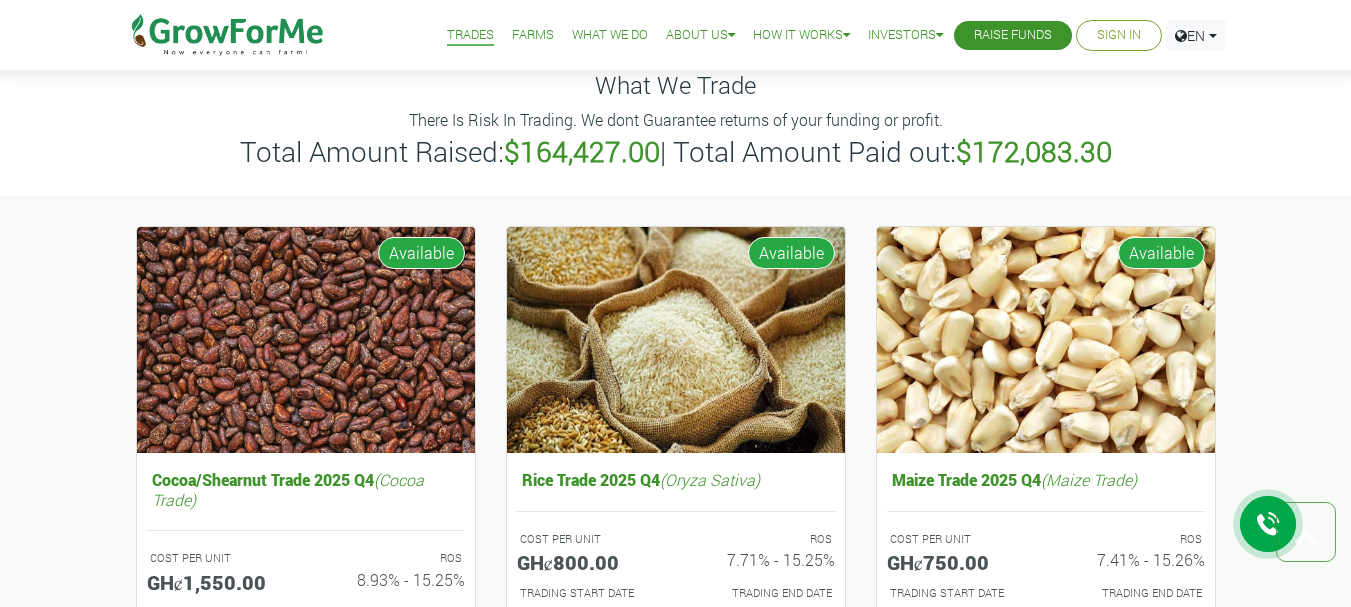 drag, startPoint x: 1360, startPoint y: 21, endPoint x: 1347, endPoint y: 40, distance: 23.021729 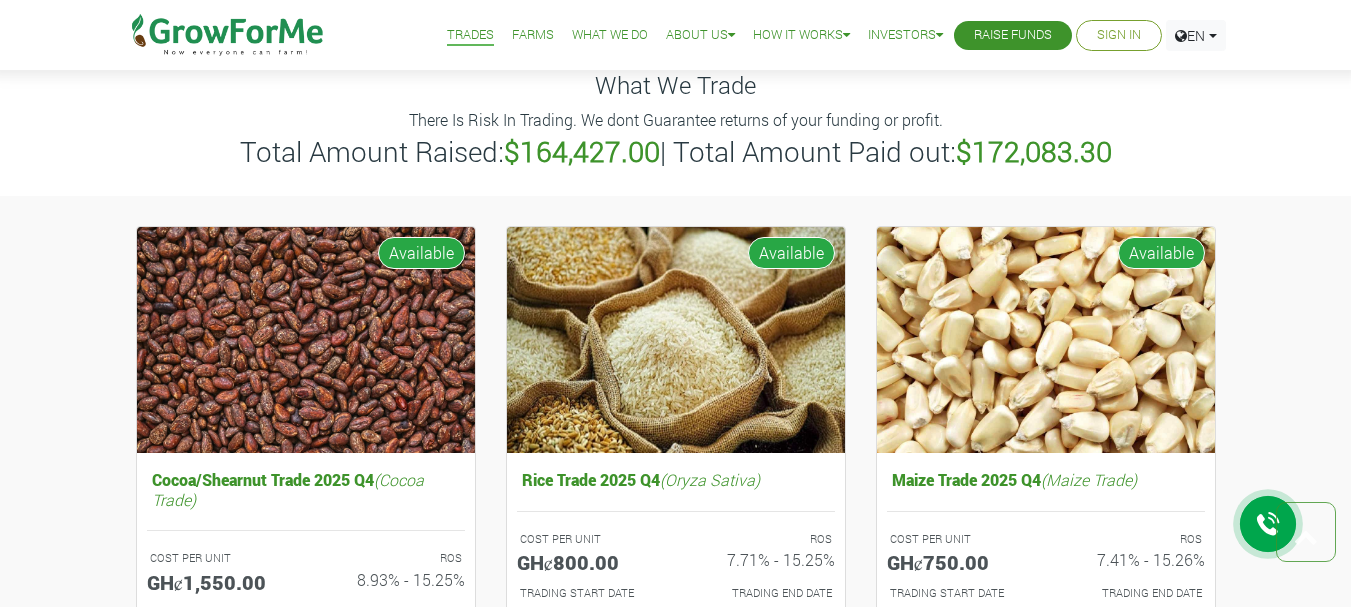 click on "Main Channel
Callback
Feedback Form
+12059526298
Open Channel
Contact us on WhatsApp
Trades
Farms
What We Do
About Us
Traction
Our Vision
Our Team
Our Board
Our Advisers
Our Partners
SEC No Objection" at bounding box center [675, 1608] 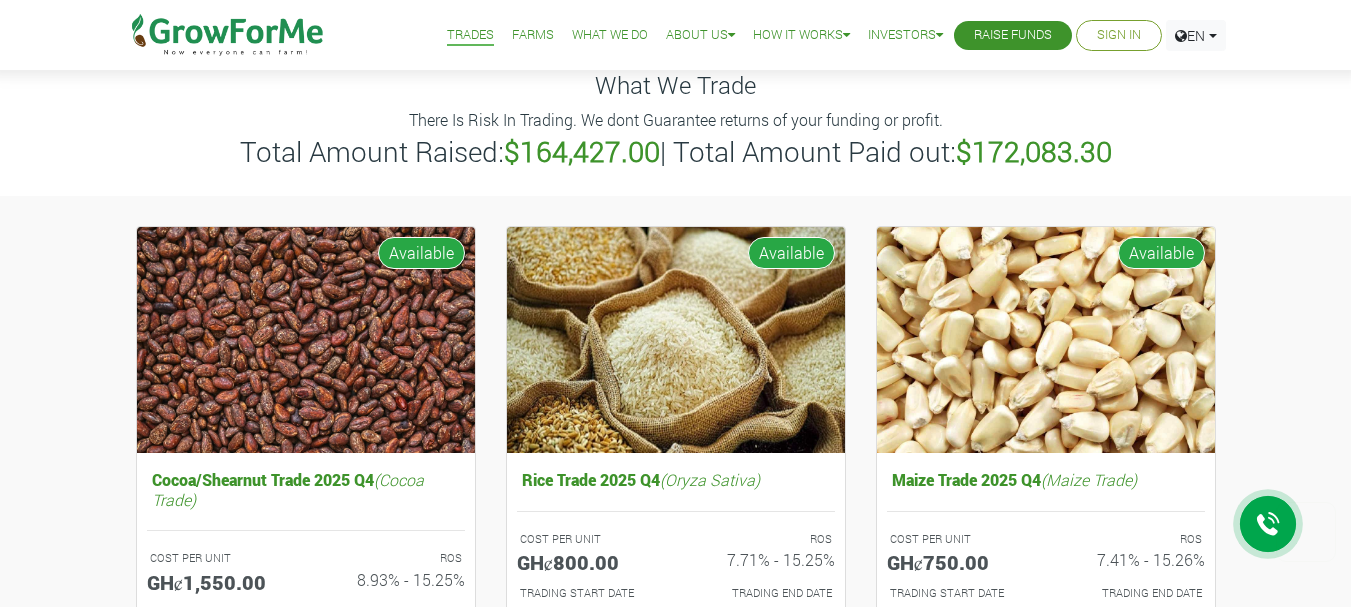 scroll, scrollTop: 48, scrollLeft: 0, axis: vertical 